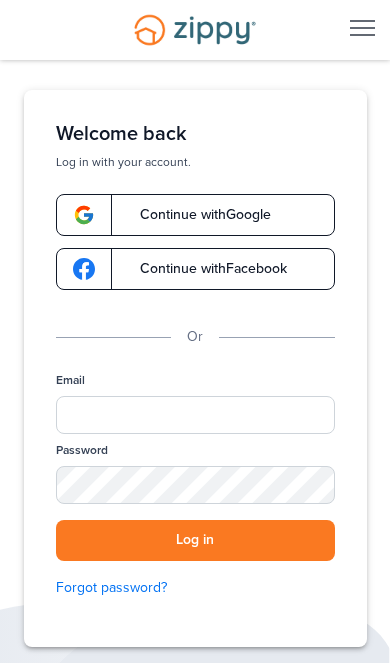 scroll, scrollTop: 36, scrollLeft: 0, axis: vertical 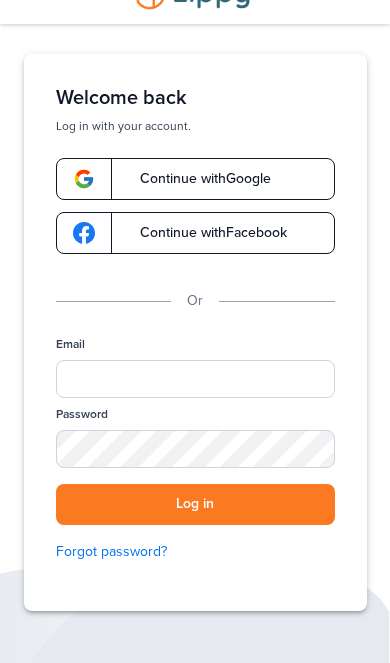 click on "Password" at bounding box center (195, 445) 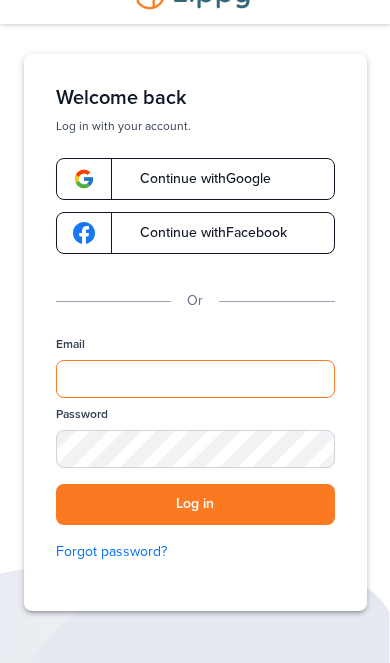 click on "Email" at bounding box center [195, 379] 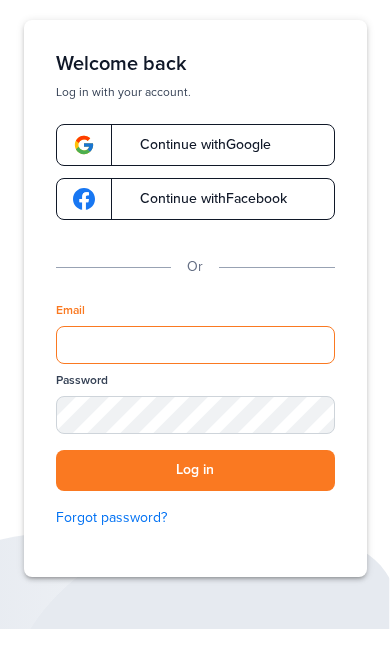 type on "**********" 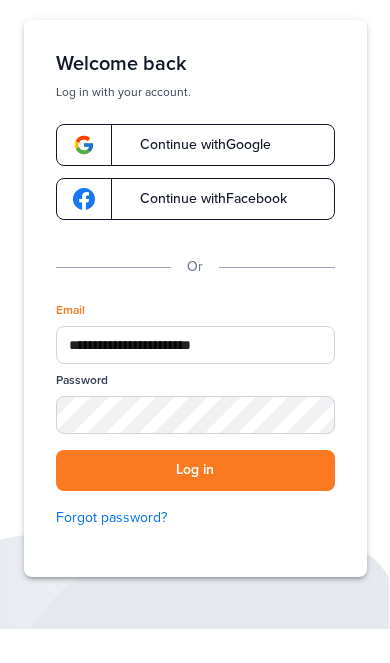 click on "Log in" at bounding box center (195, 504) 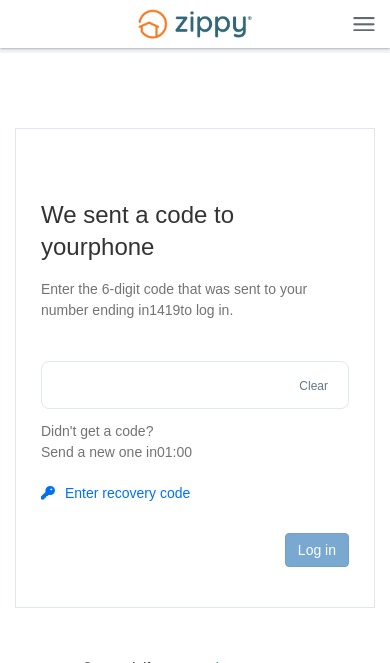 scroll, scrollTop: 0, scrollLeft: 0, axis: both 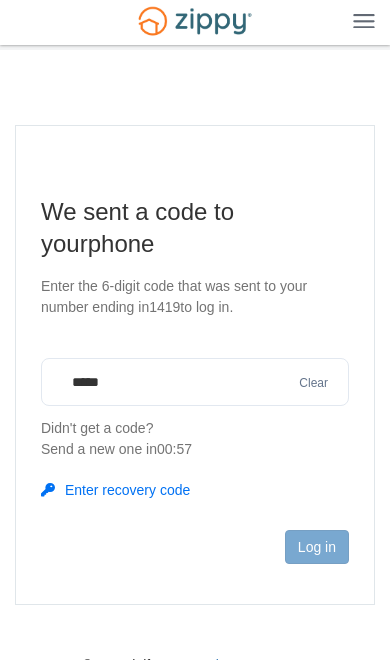 type on "******" 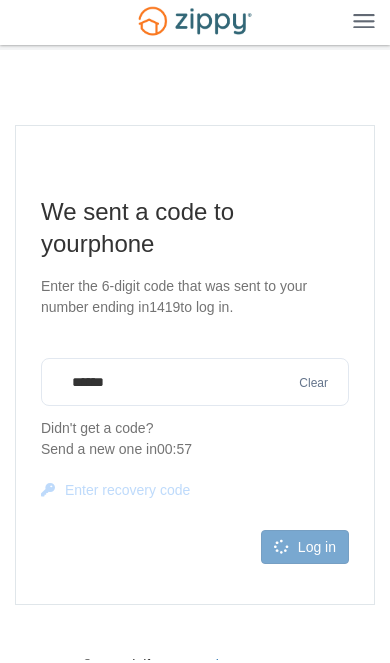 scroll, scrollTop: 3, scrollLeft: 0, axis: vertical 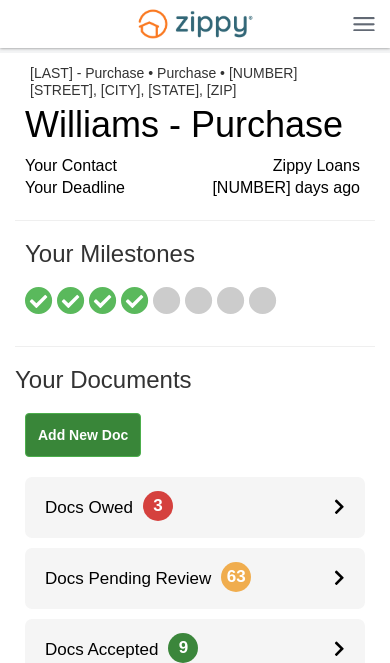 click on "Docs Owed 3" at bounding box center (195, 507) 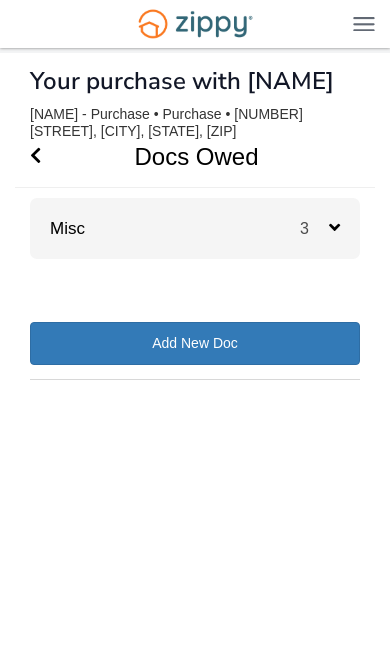 scroll, scrollTop: 0, scrollLeft: 0, axis: both 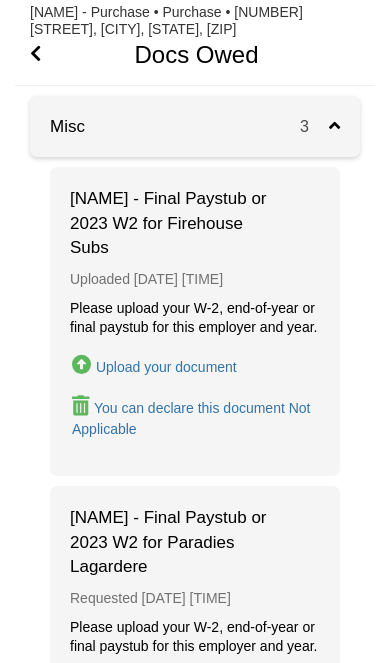 click on "Upload your document" at bounding box center (166, 367) 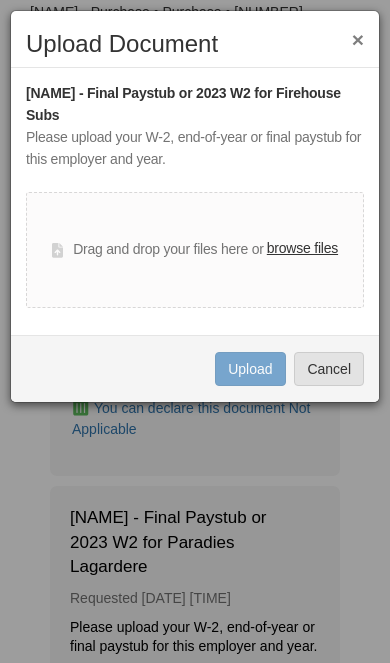 click on "browse files" at bounding box center [302, 249] 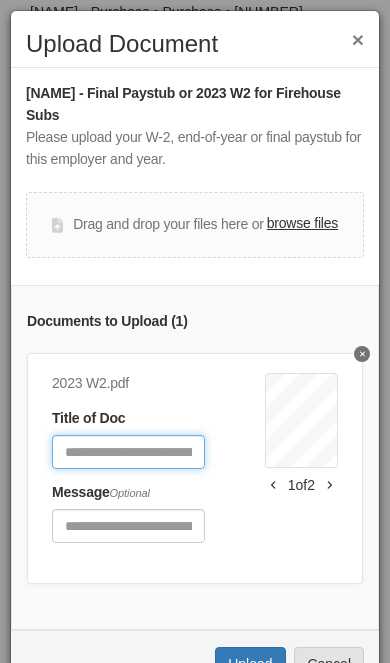 click 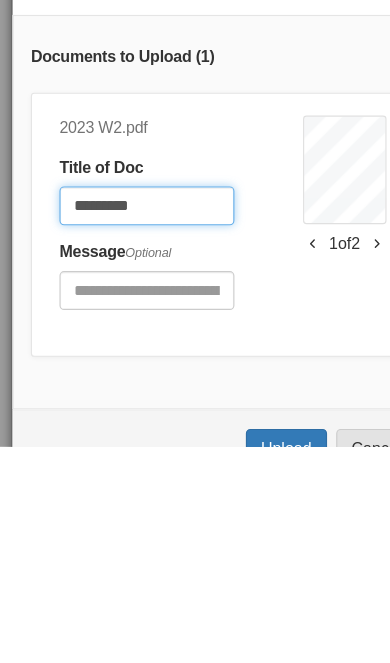 type on "*********" 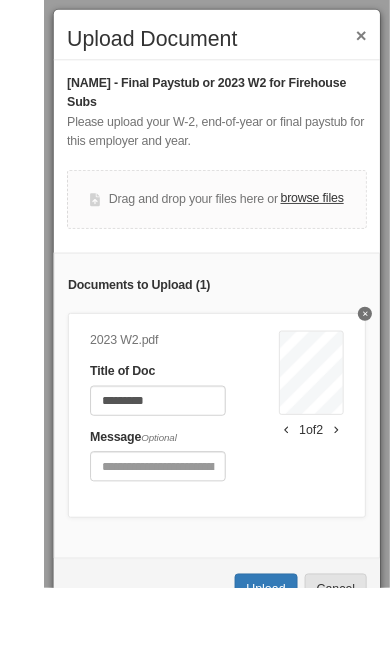 scroll, scrollTop: 302, scrollLeft: 0, axis: vertical 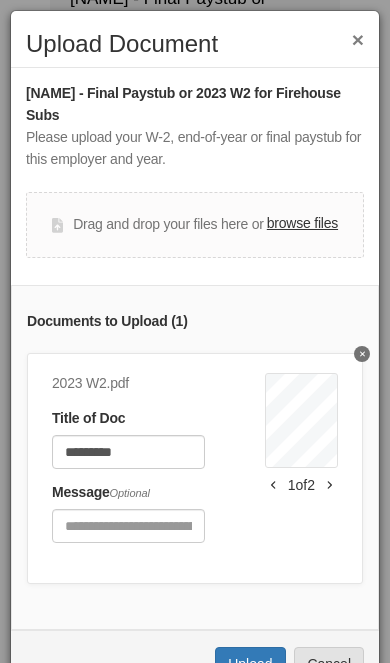 click on "Upload" at bounding box center [250, 664] 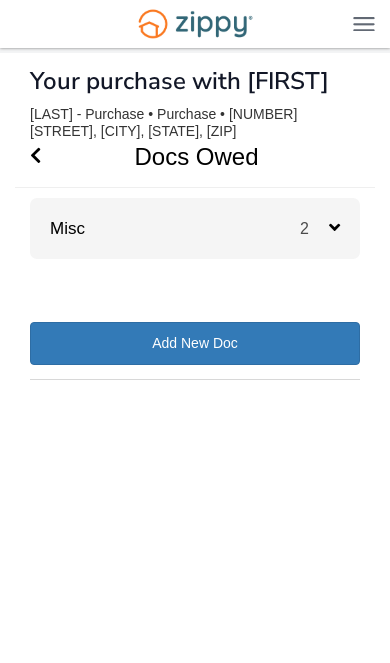 scroll, scrollTop: 44, scrollLeft: 0, axis: vertical 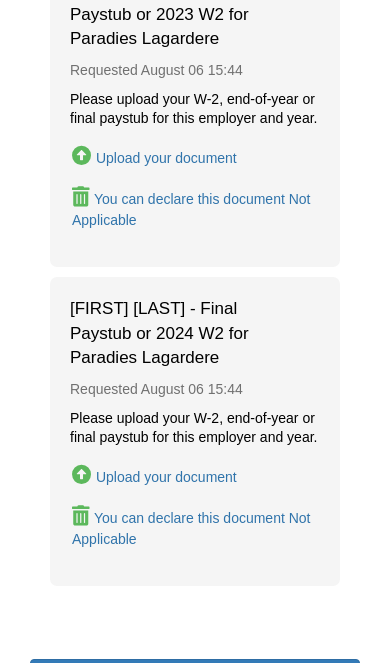click on "Upload your document" at bounding box center [166, 477] 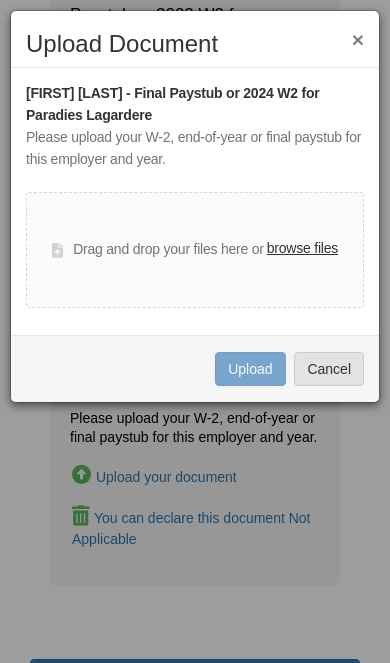 click on "browse files" at bounding box center [302, 249] 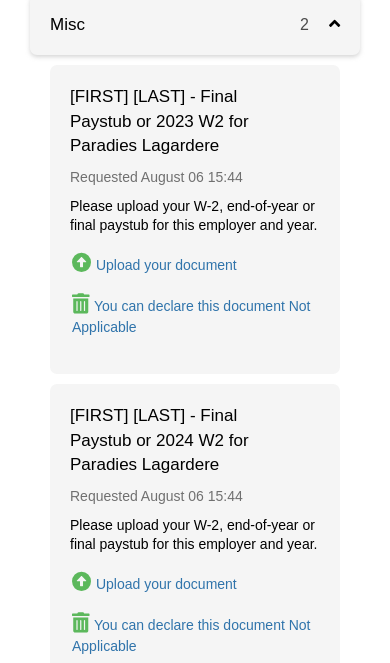 click on "Upload your document" at bounding box center [166, 265] 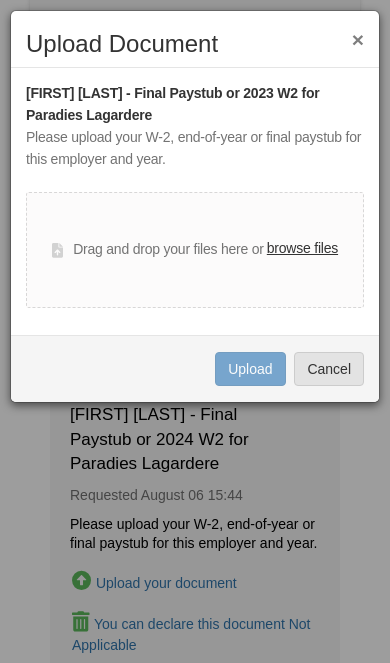 click on "browse files" at bounding box center [302, 249] 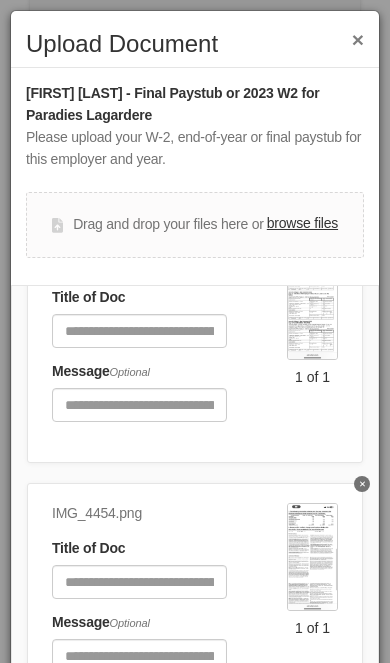 scroll, scrollTop: 133, scrollLeft: 0, axis: vertical 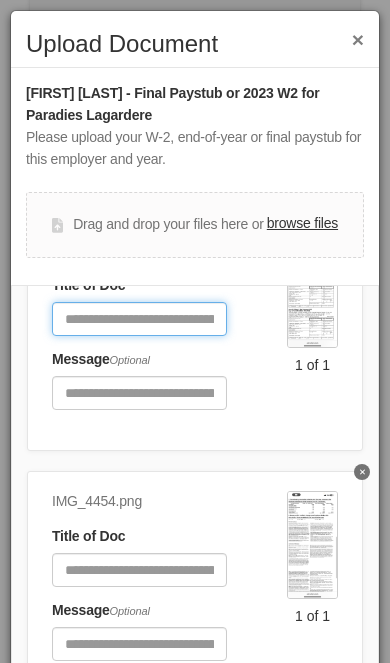 click 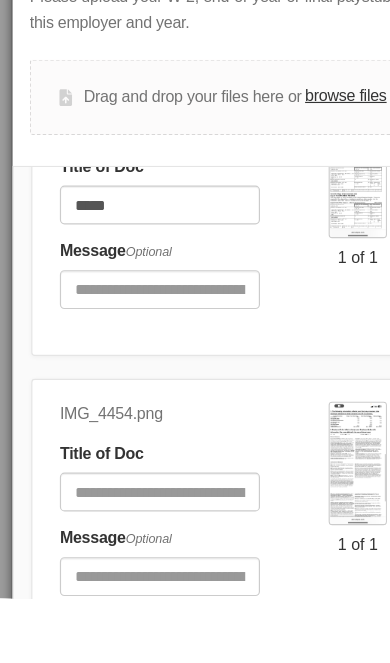 scroll, scrollTop: 261, scrollLeft: 0, axis: vertical 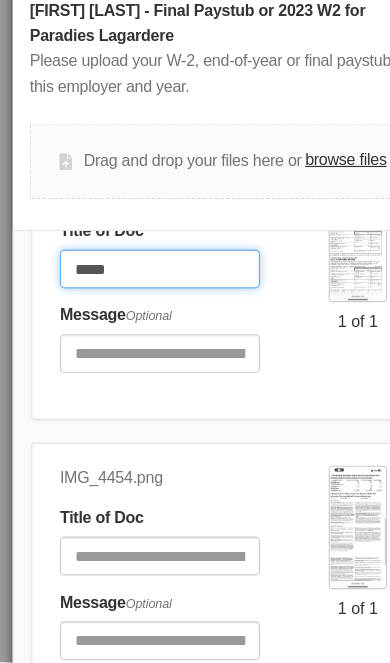 click on "*****" 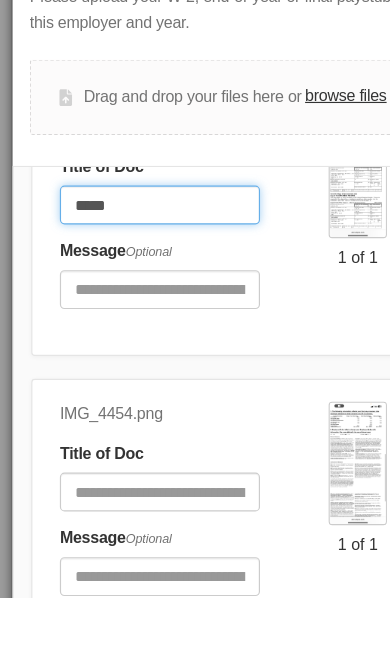 click on "*****" 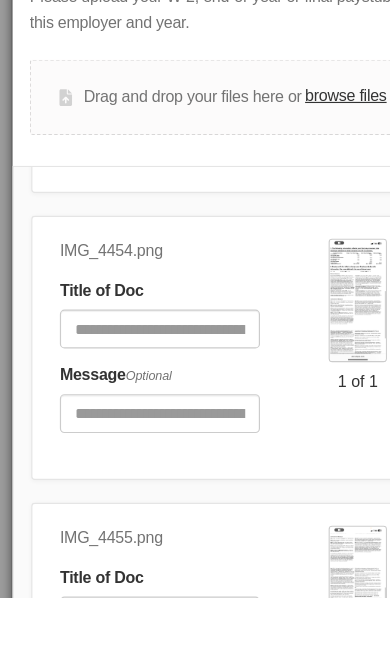 scroll, scrollTop: 274, scrollLeft: 0, axis: vertical 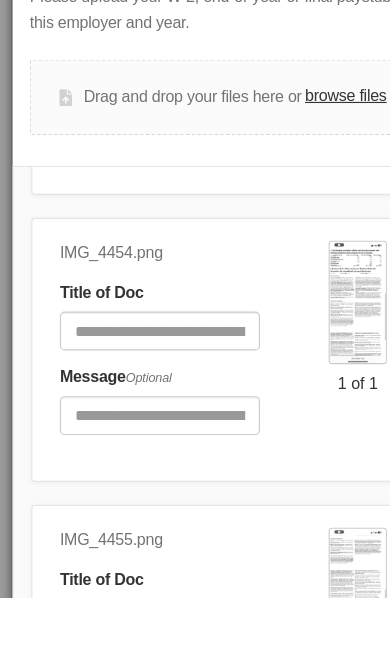 type on "*****" 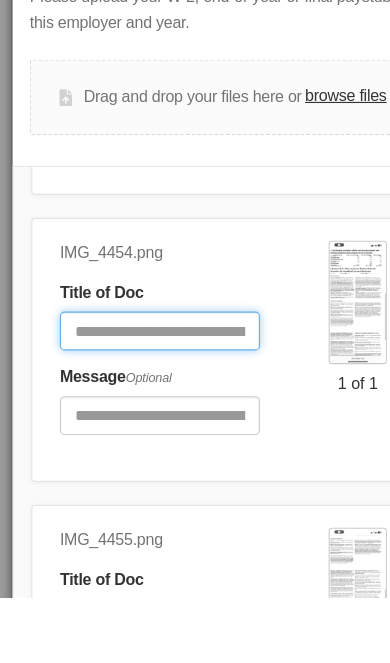 click 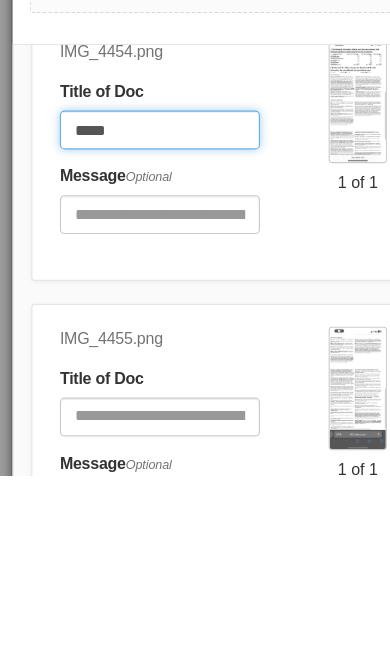 scroll, scrollTop: 338, scrollLeft: 0, axis: vertical 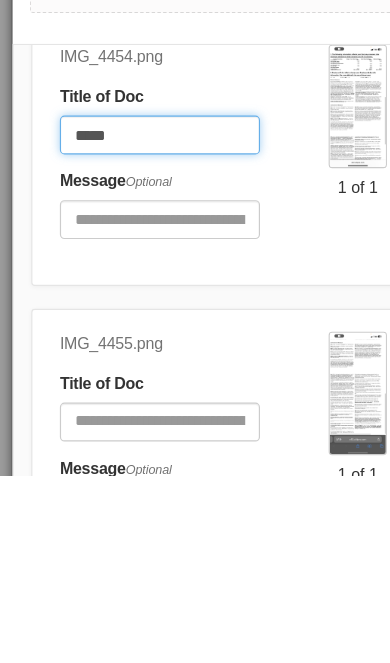 type on "*****" 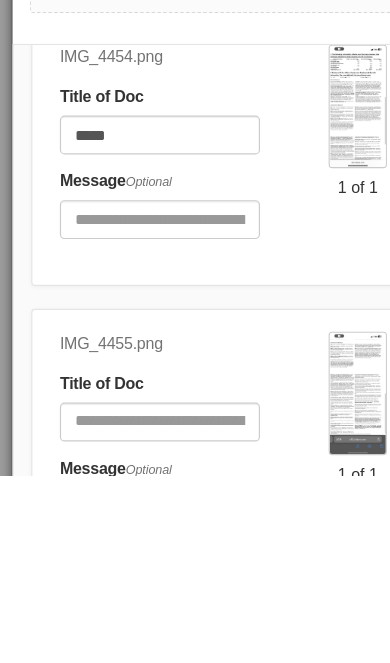 scroll, scrollTop: 417, scrollLeft: 0, axis: vertical 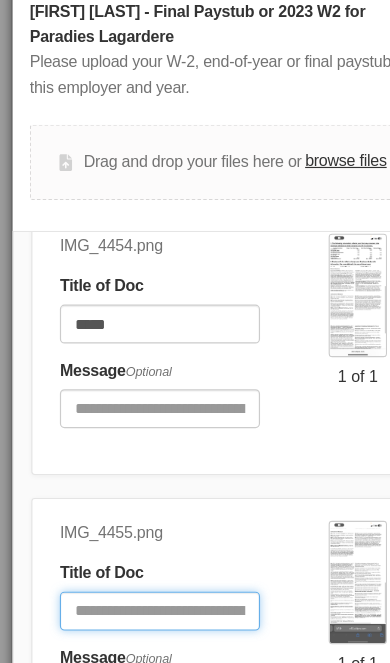click 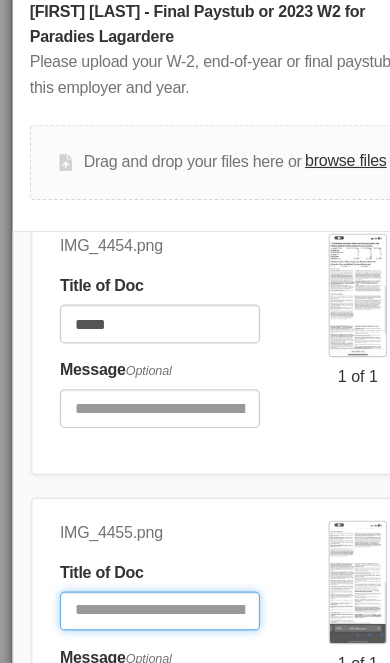 type on "*" 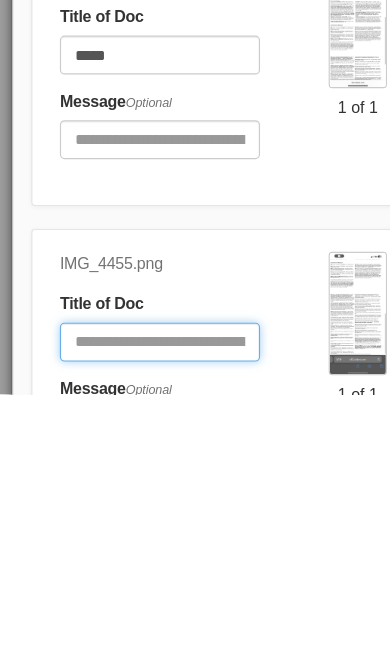 scroll, scrollTop: 418, scrollLeft: 0, axis: vertical 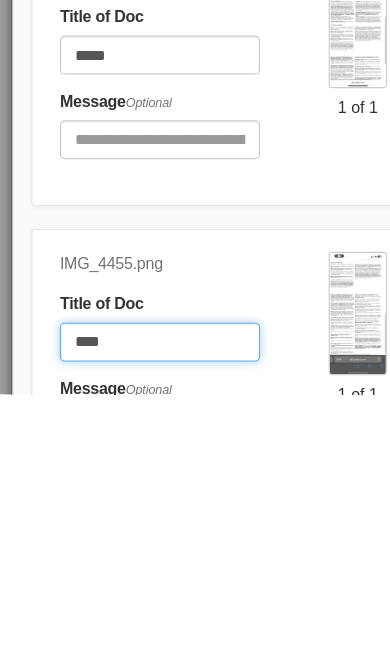 type on "****" 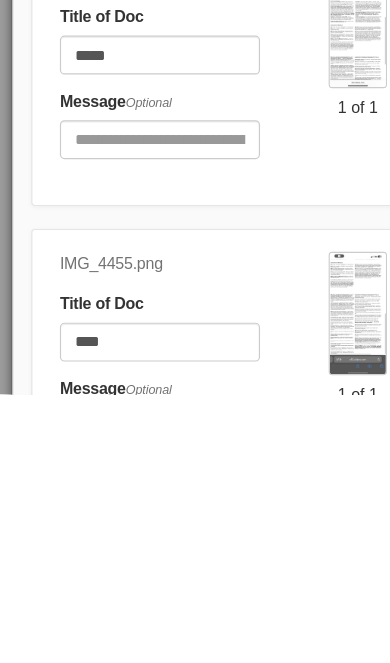 scroll, scrollTop: 417, scrollLeft: 0, axis: vertical 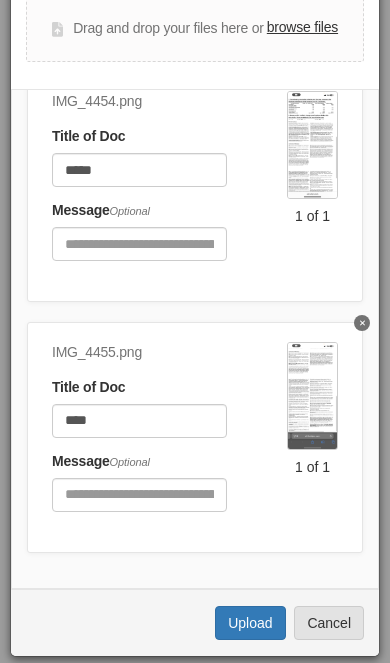 click on "Upload" at bounding box center (250, 623) 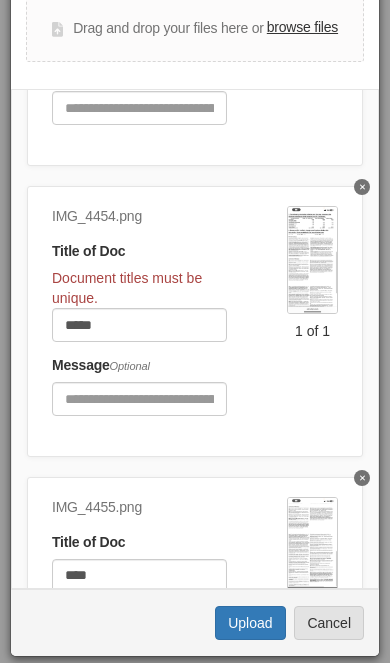 scroll, scrollTop: 263, scrollLeft: 0, axis: vertical 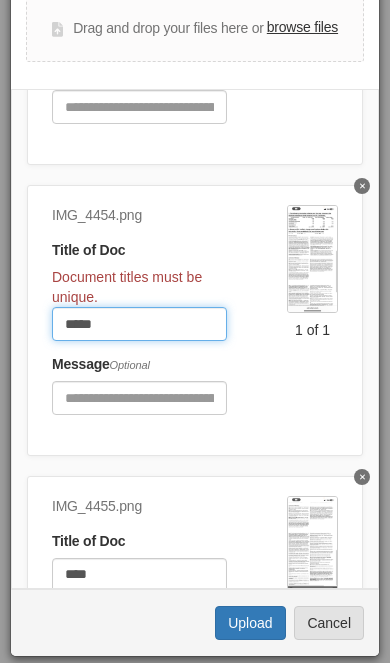 click on "*****" at bounding box center (139, 324) 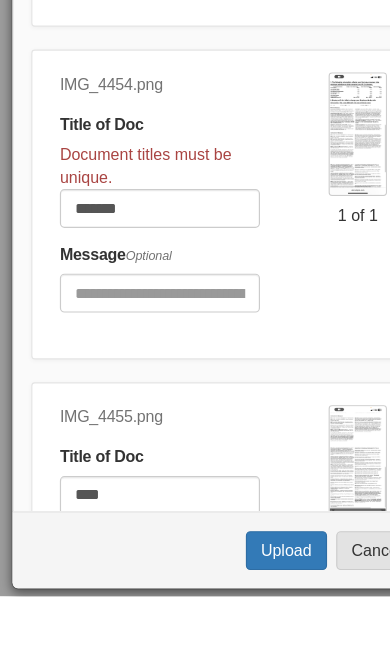scroll, scrollTop: 417, scrollLeft: 0, axis: vertical 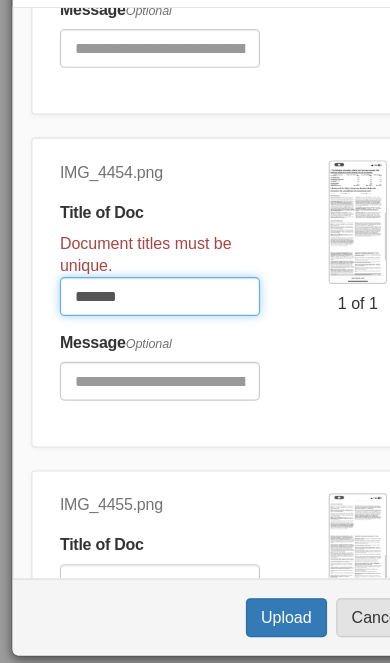 type on "*******" 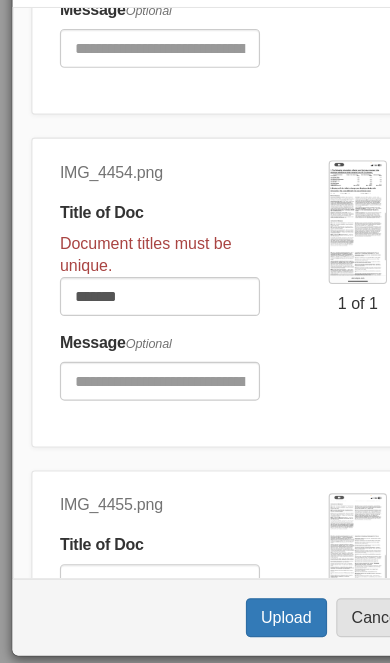 click on "Upload" at bounding box center (250, 623) 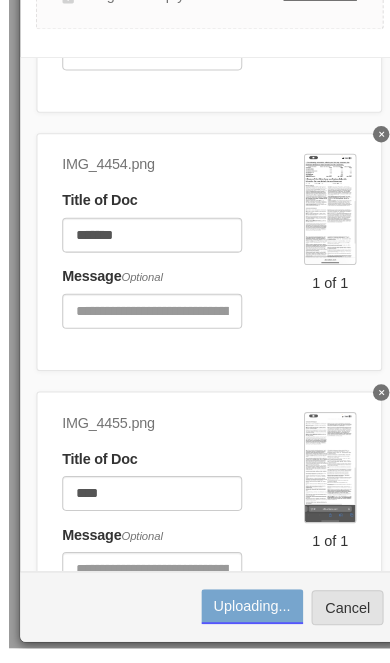 scroll, scrollTop: 347, scrollLeft: 0, axis: vertical 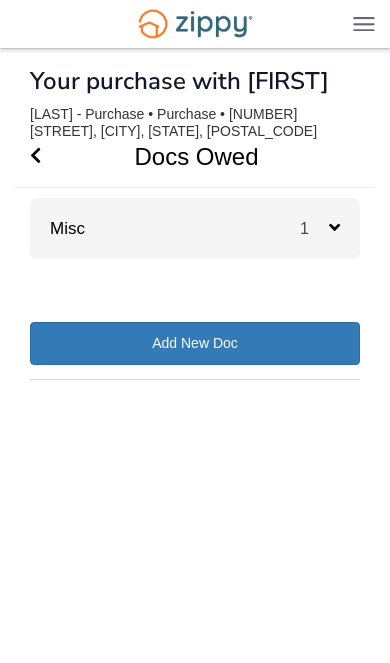 click on "1" at bounding box center [330, 228] 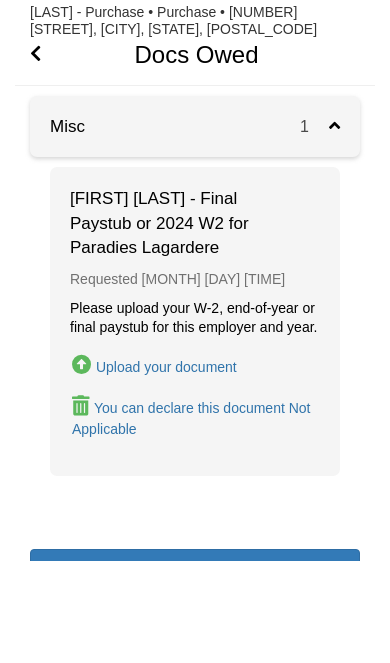 scroll, scrollTop: 102, scrollLeft: 0, axis: vertical 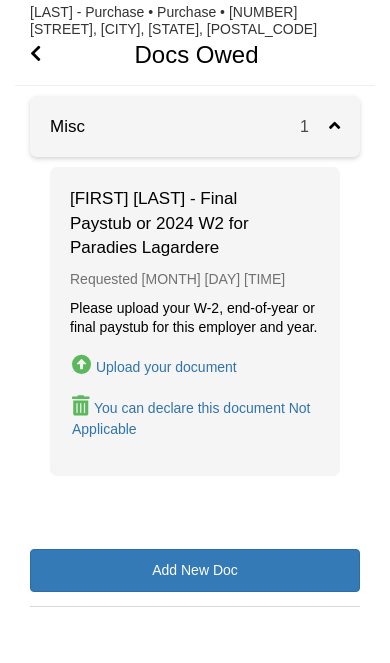 click on "Upload your document" at bounding box center [166, 367] 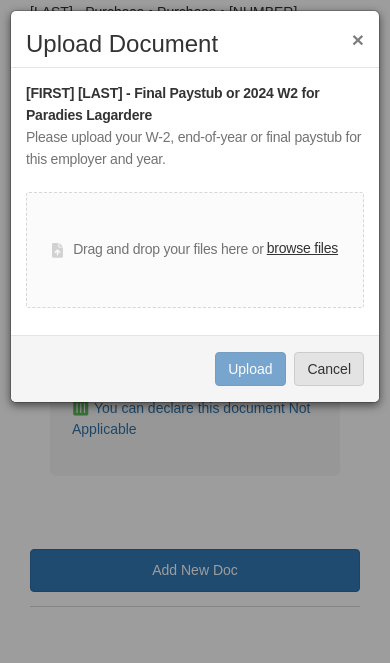 click on "browse files" at bounding box center [302, 249] 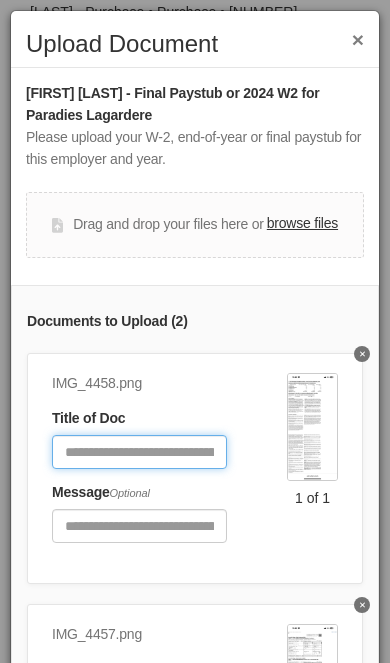 click 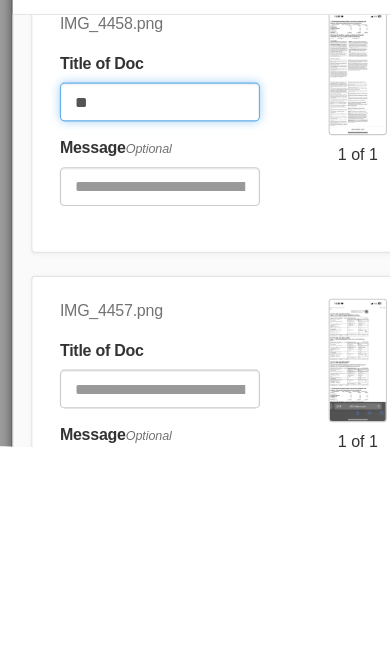 scroll, scrollTop: 89, scrollLeft: 0, axis: vertical 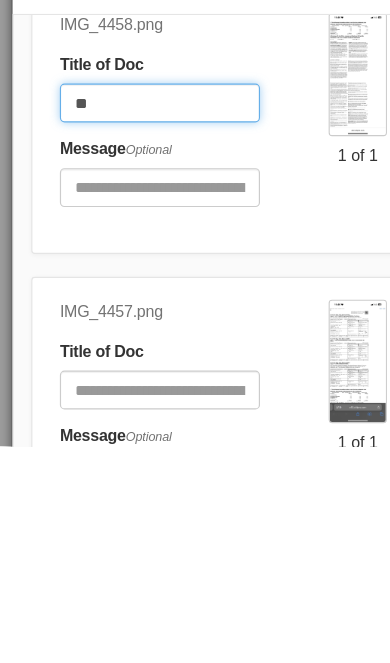 type on "**" 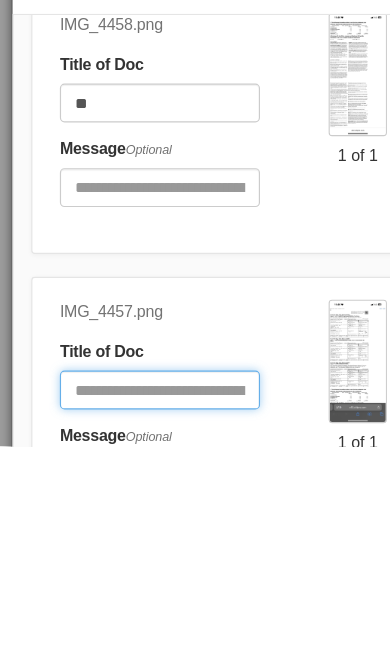 click 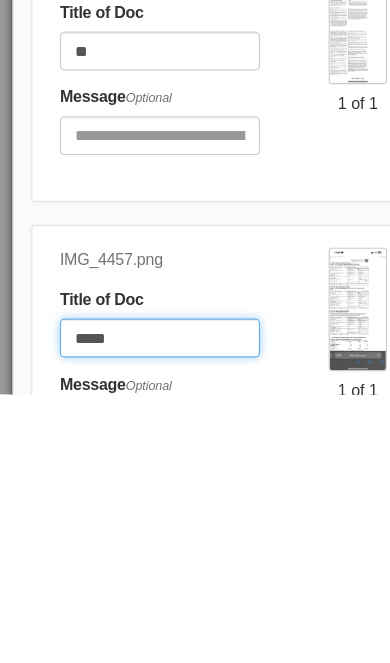 type on "*****" 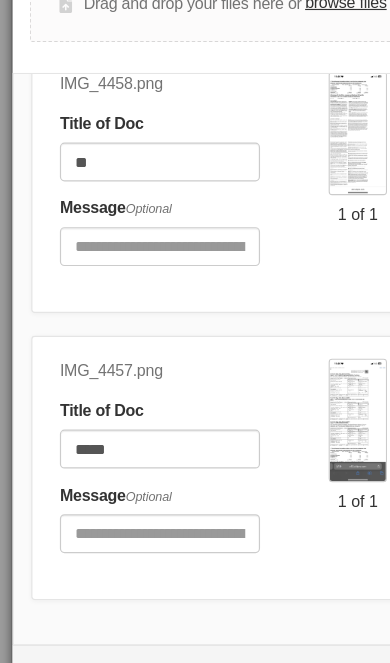 scroll, scrollTop: 149, scrollLeft: 0, axis: vertical 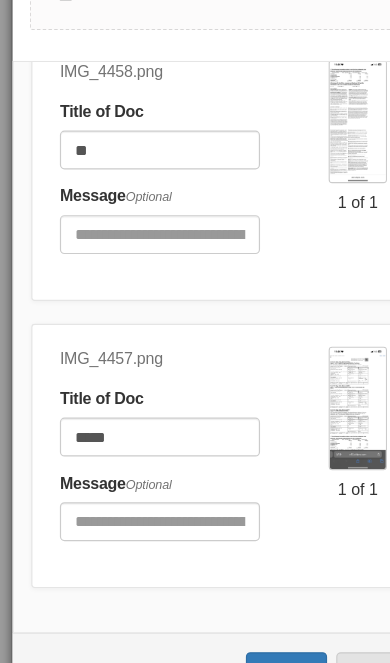 click on "Upload" at bounding box center [250, 670] 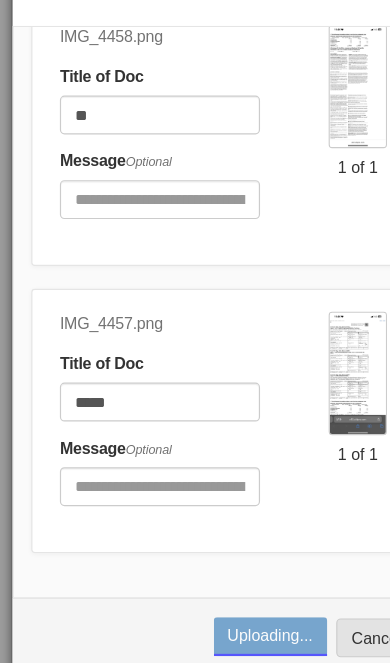 scroll, scrollTop: 187, scrollLeft: 0, axis: vertical 